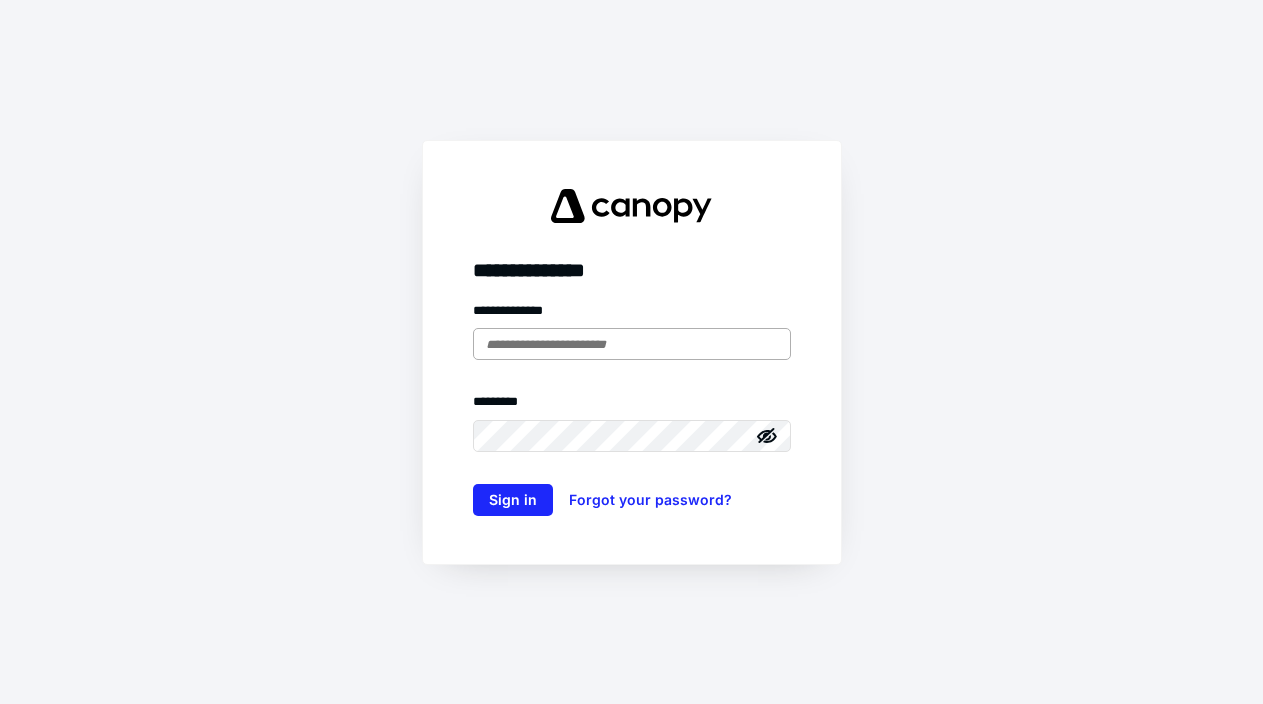 scroll, scrollTop: 0, scrollLeft: 0, axis: both 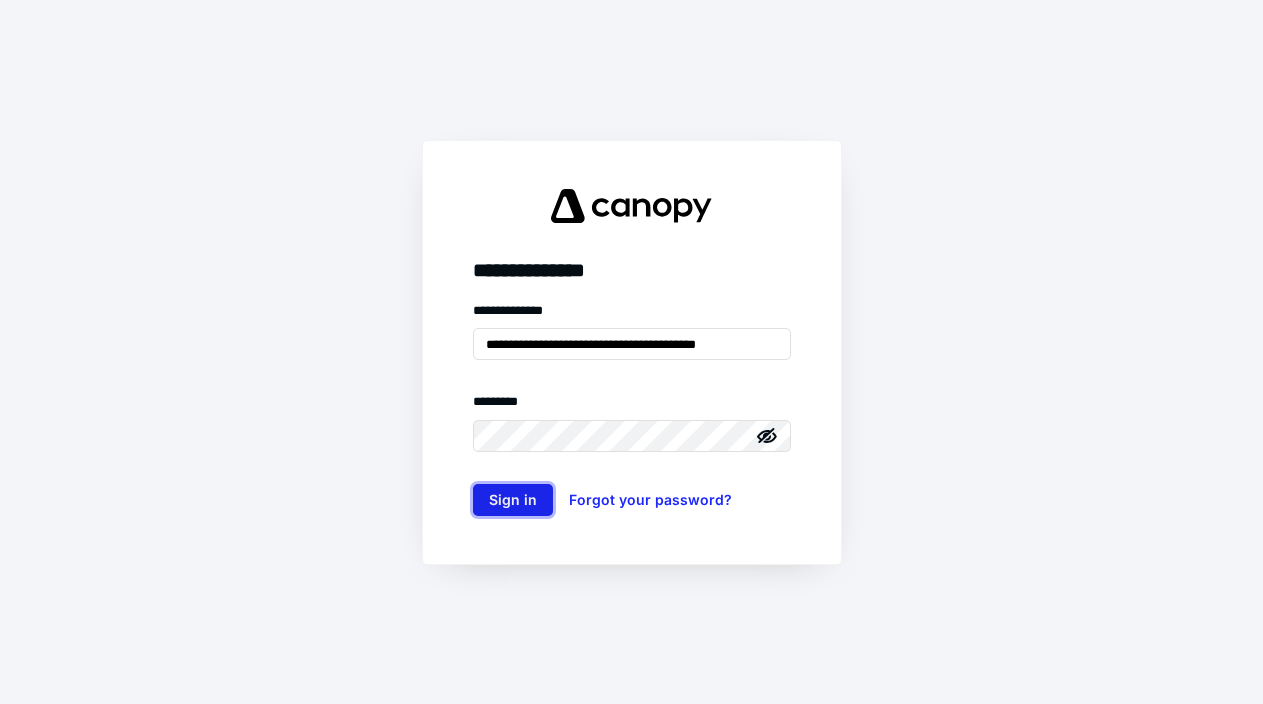 click on "Sign in" at bounding box center (513, 500) 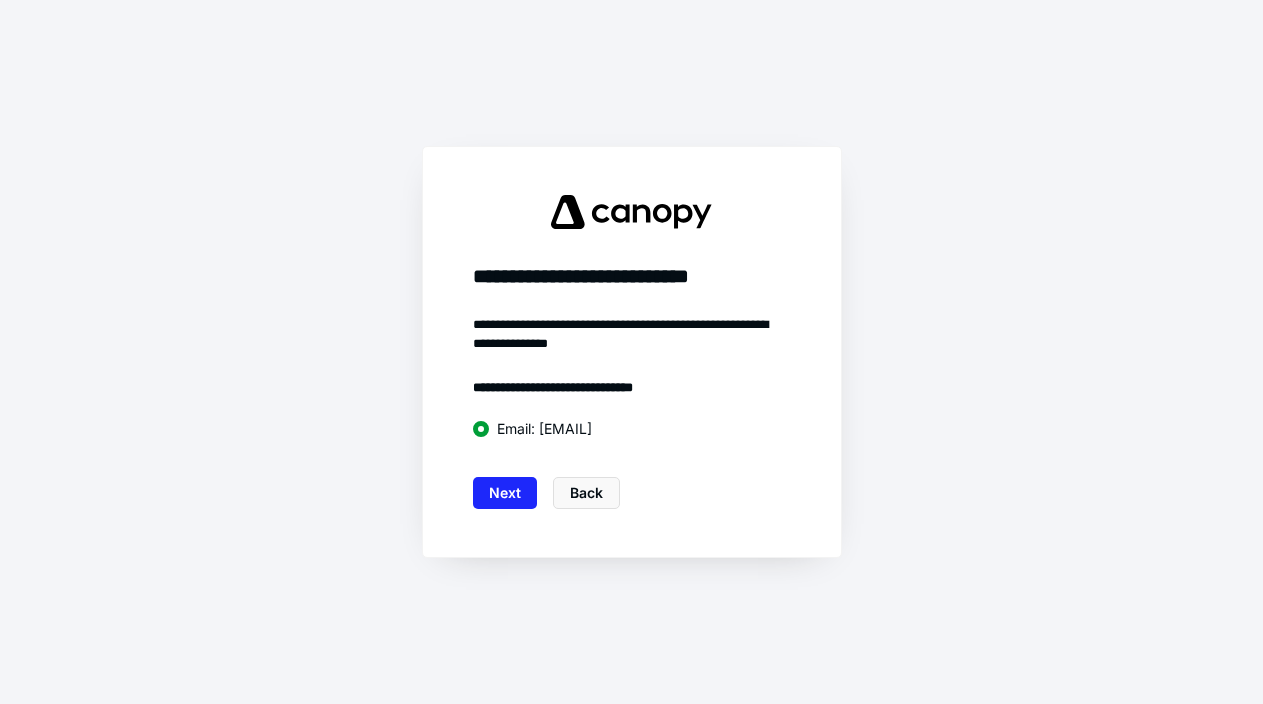 click on "**********" at bounding box center (632, 352) 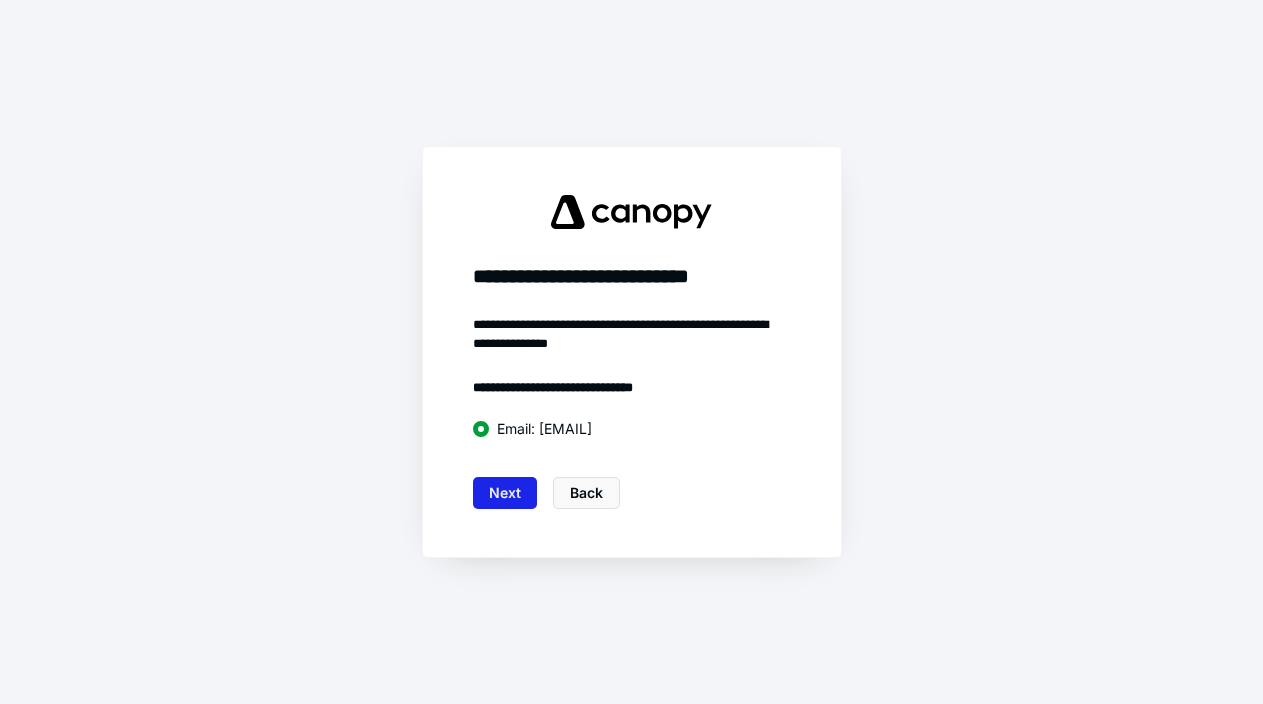 click on "Next" at bounding box center (505, 493) 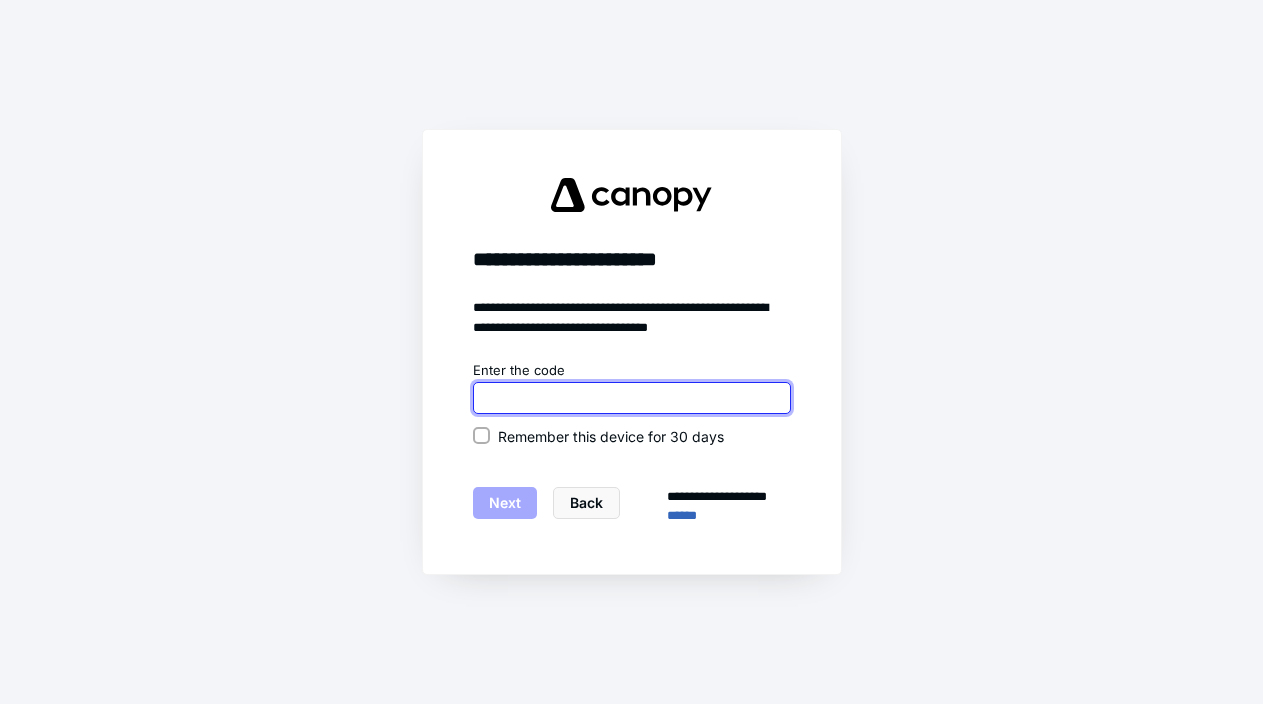 click at bounding box center (632, 398) 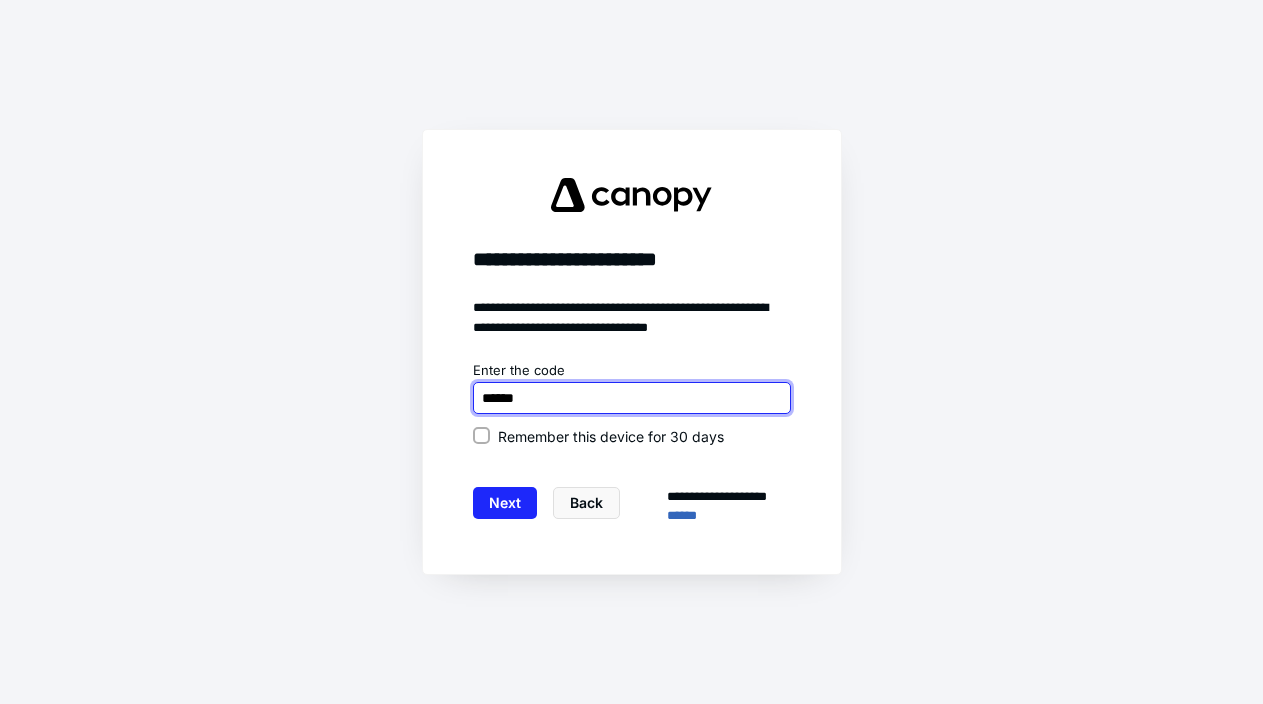 type on "******" 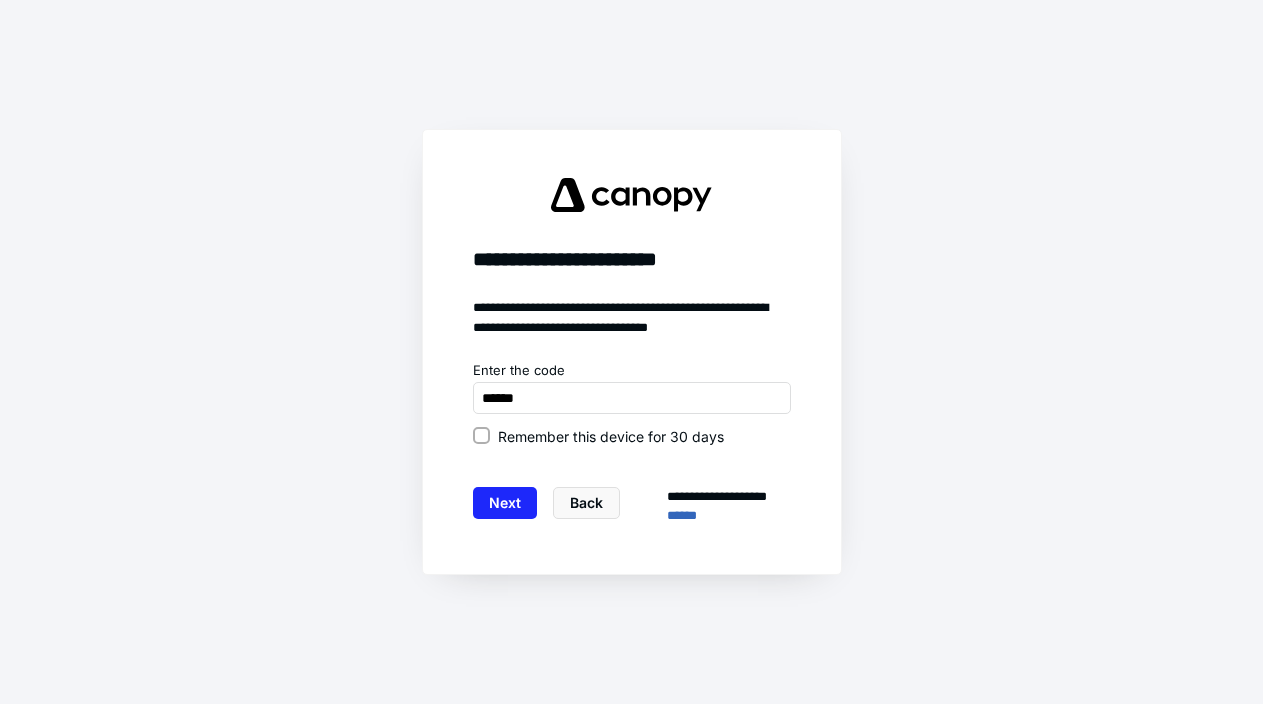 click at bounding box center (481, 435) 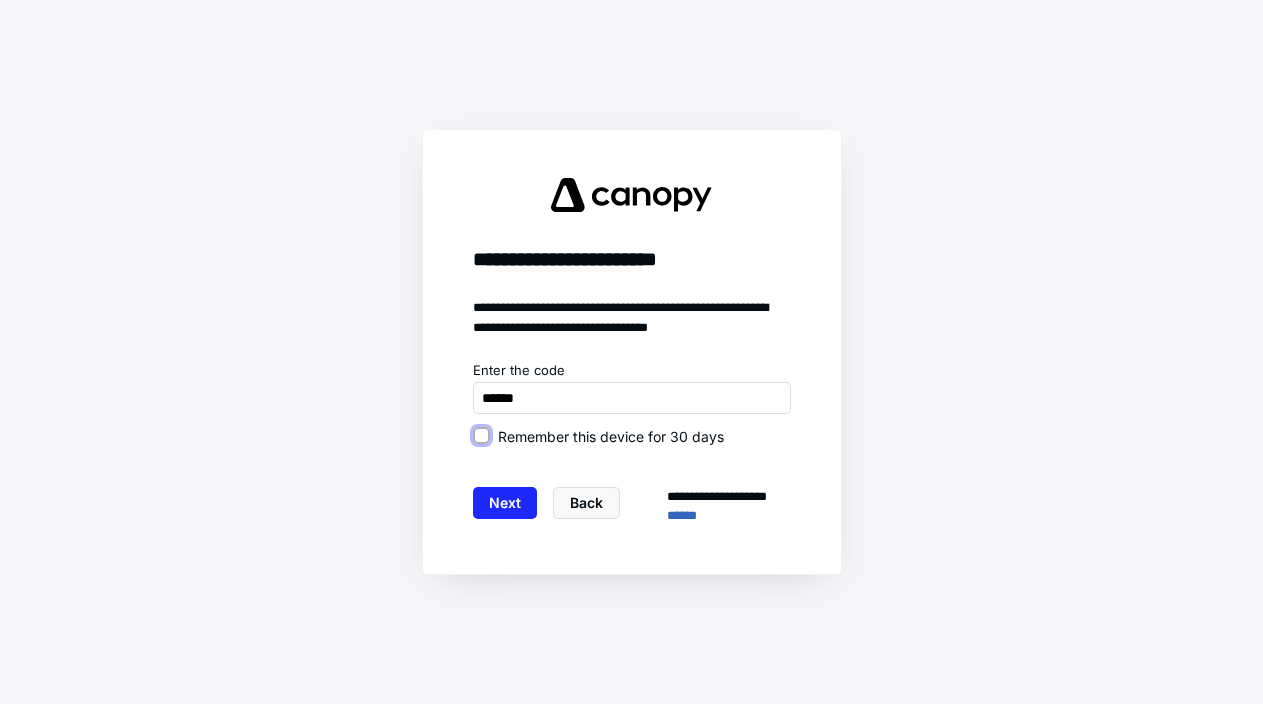 checkbox on "true" 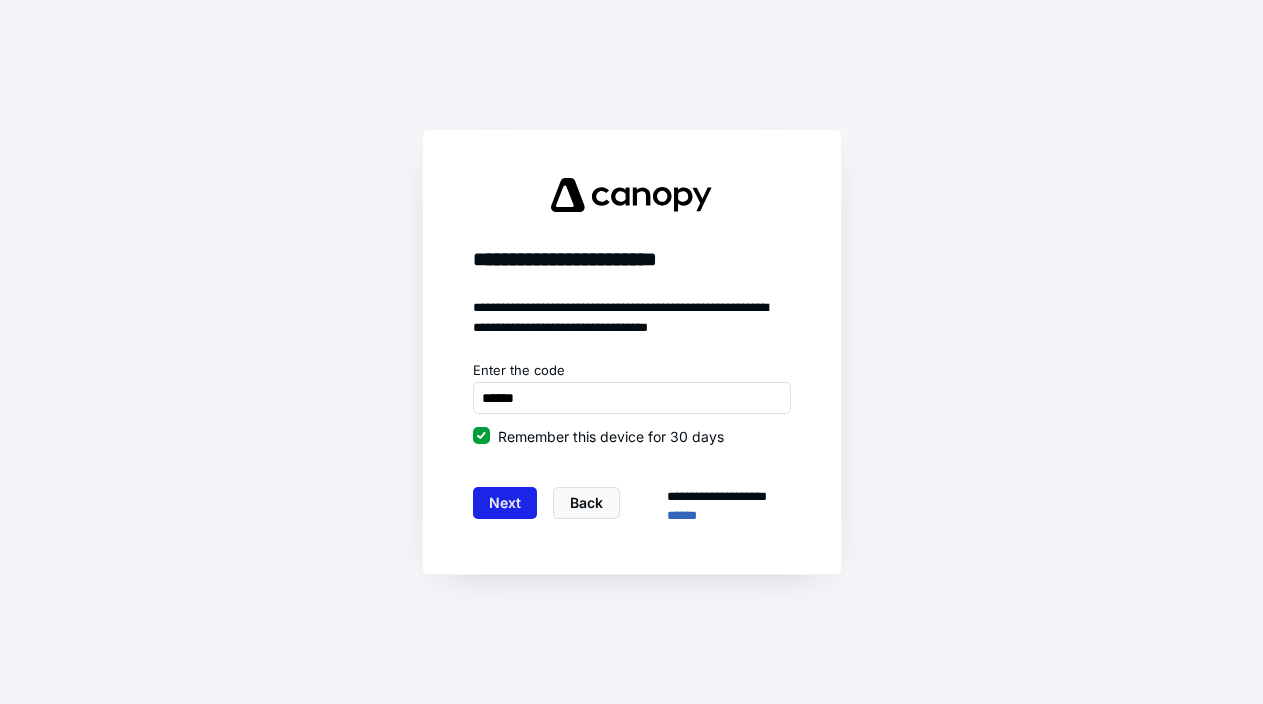 click on "Next" at bounding box center [505, 503] 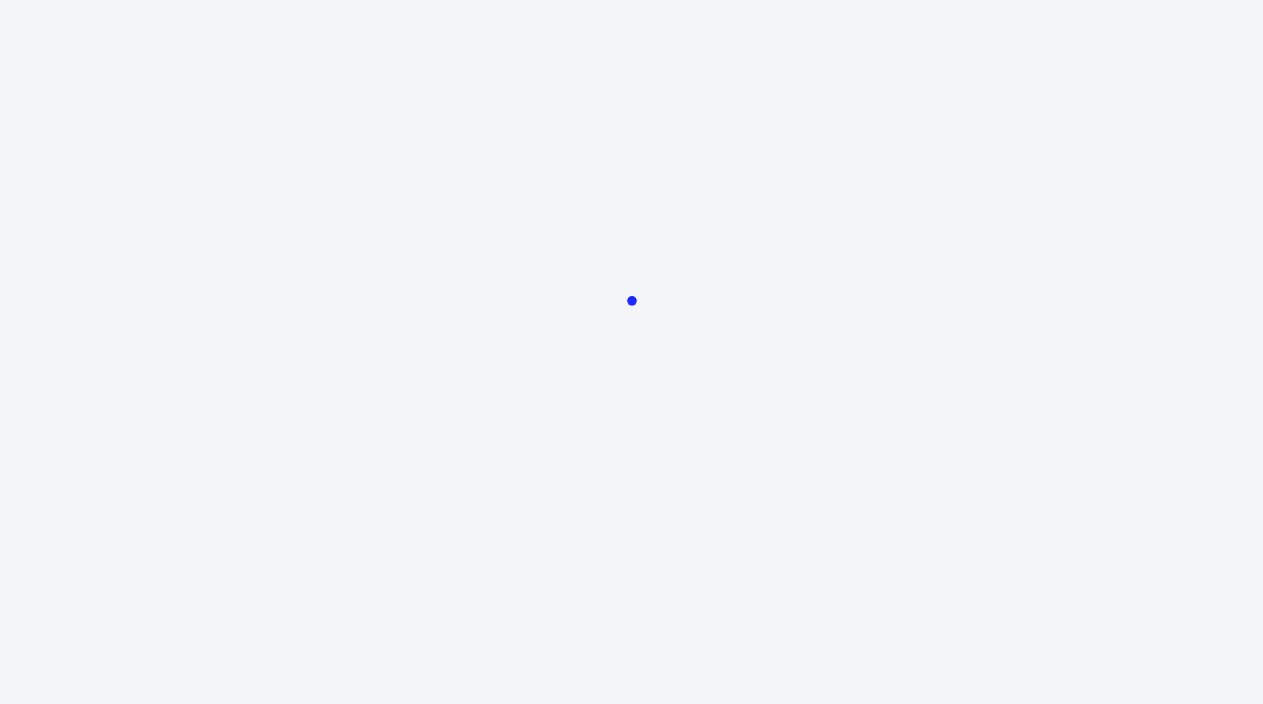 scroll, scrollTop: 0, scrollLeft: 0, axis: both 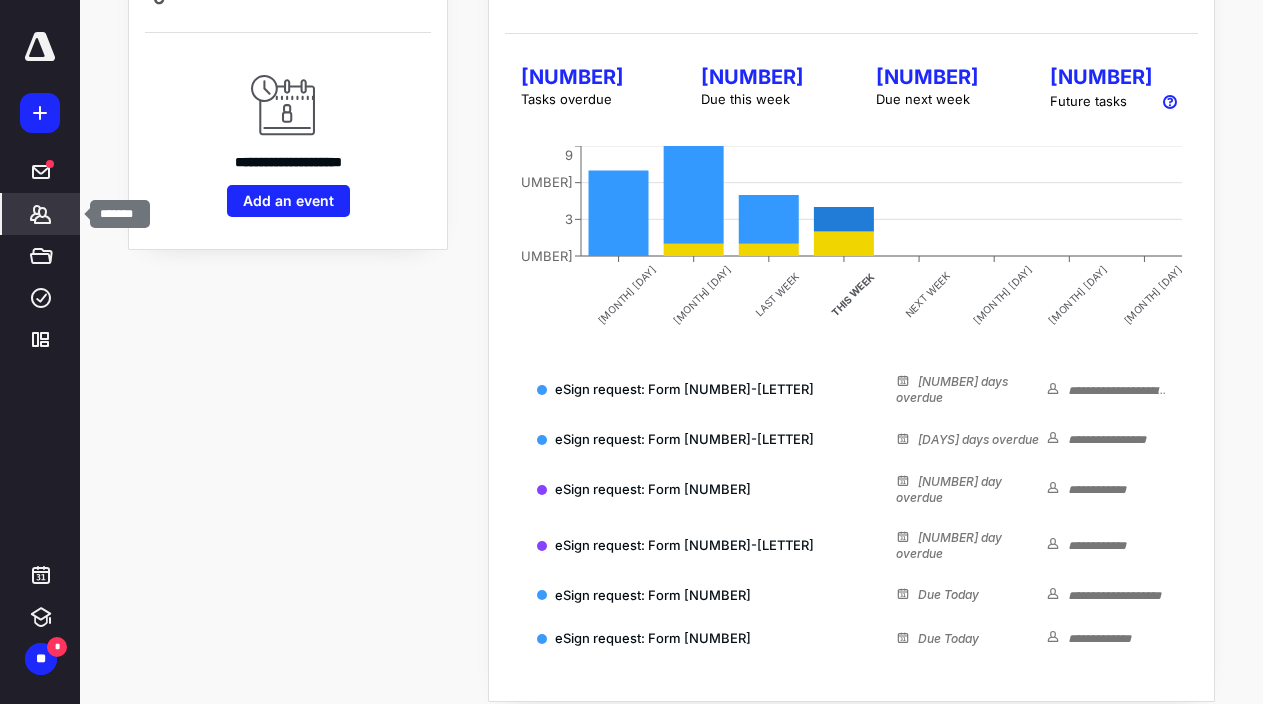 click at bounding box center (40, 214) 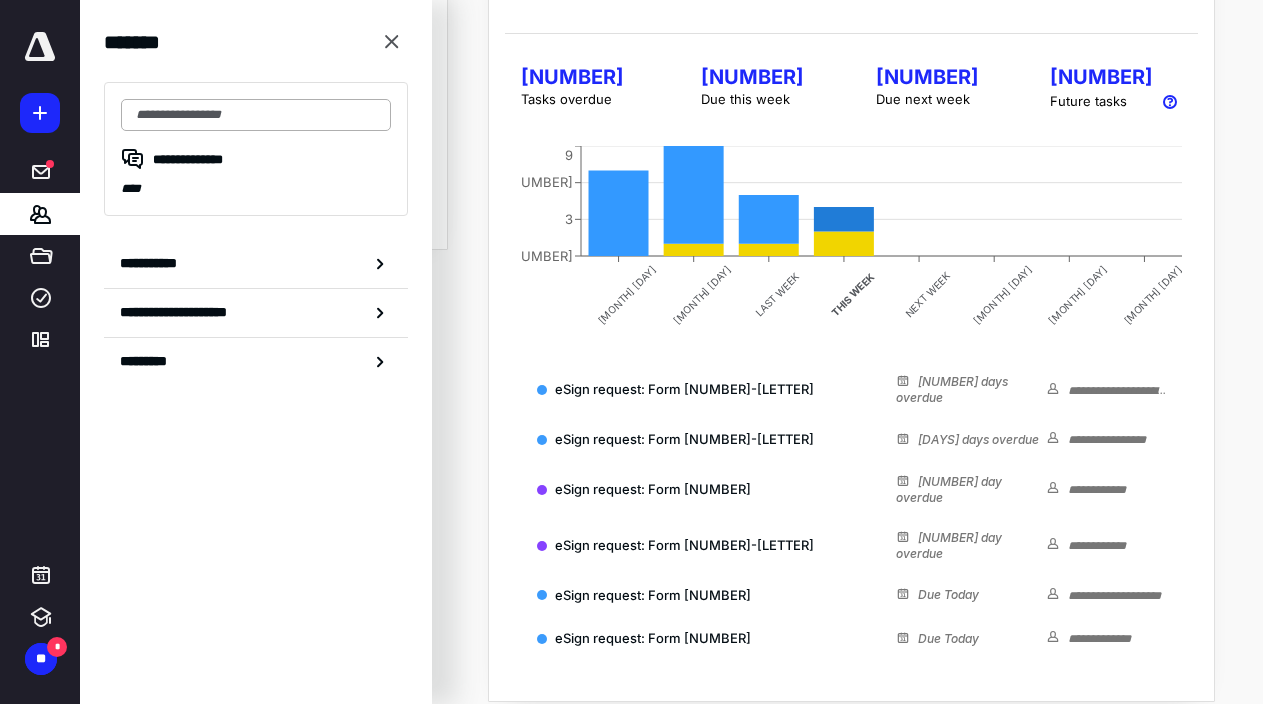 click at bounding box center [256, 115] 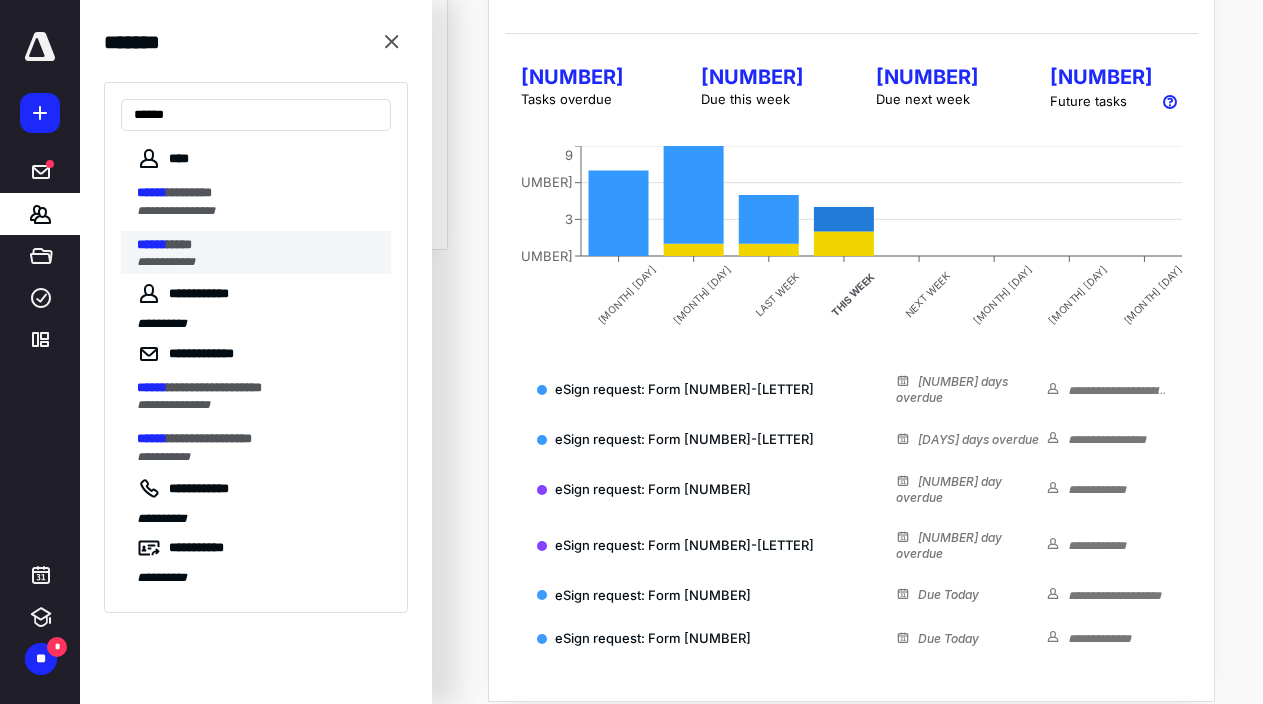 type on "[MASKED]" 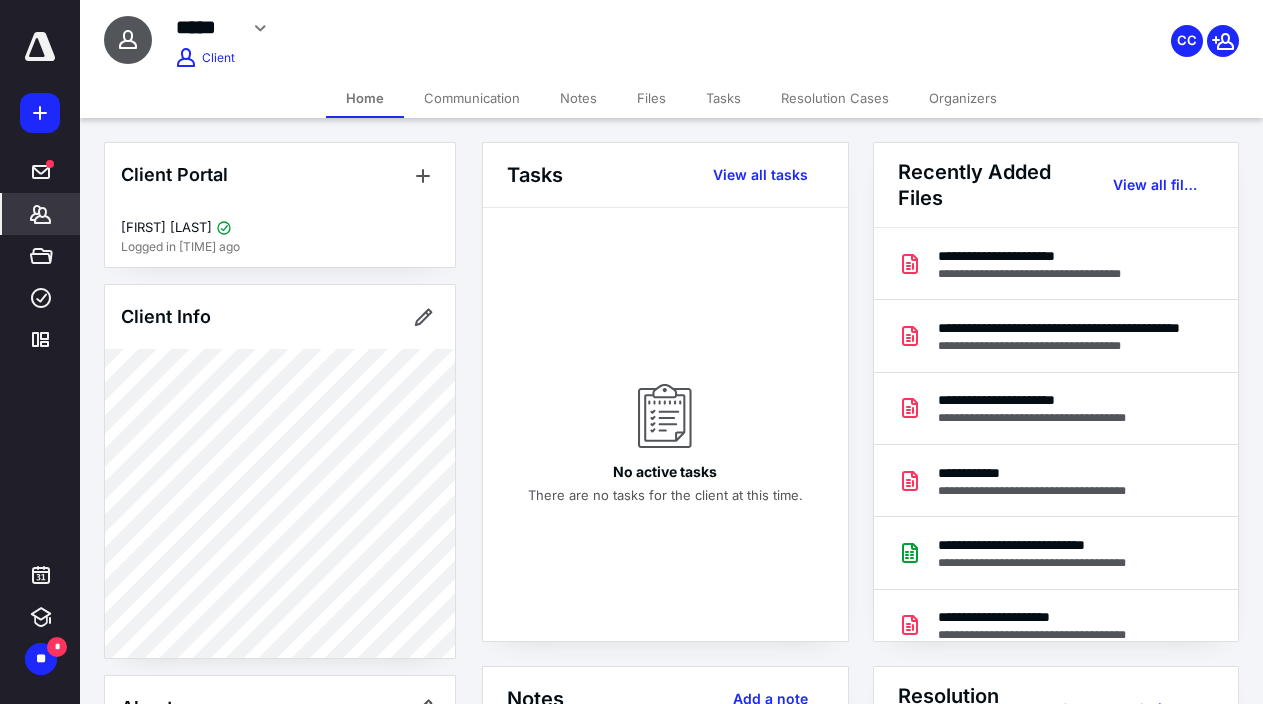 click on "Files" at bounding box center (651, 98) 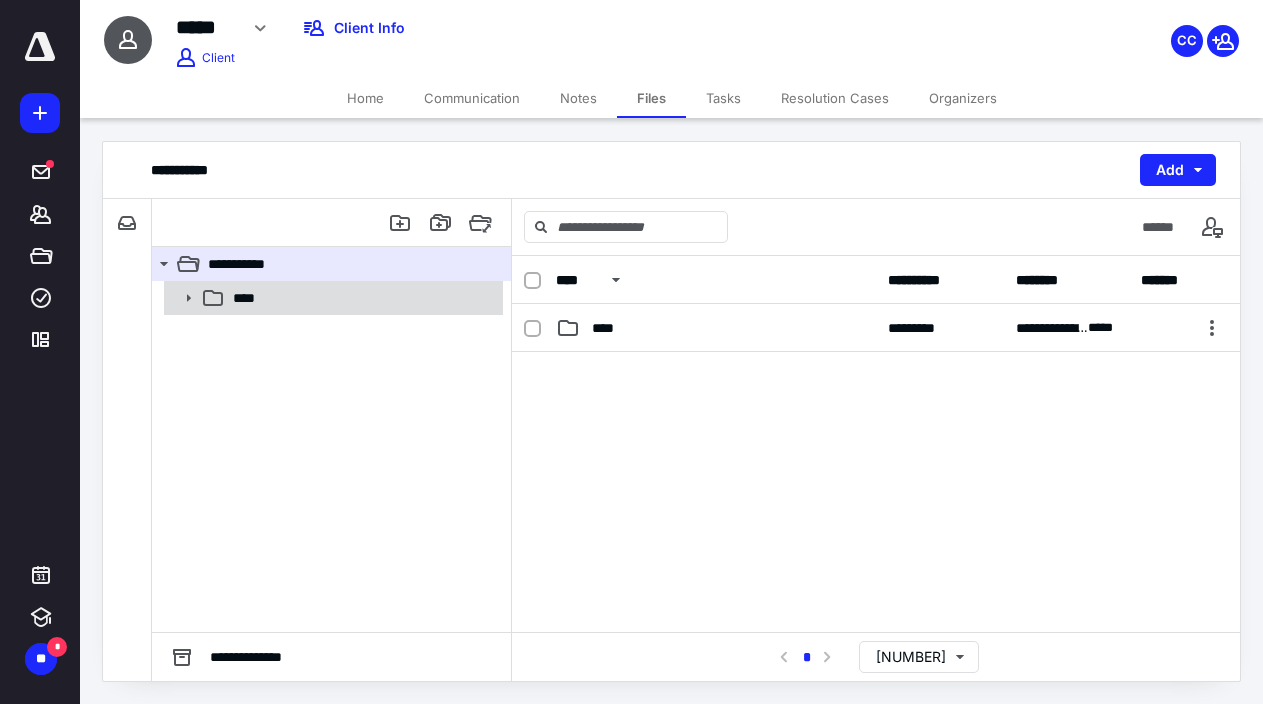 click at bounding box center (189, 297) 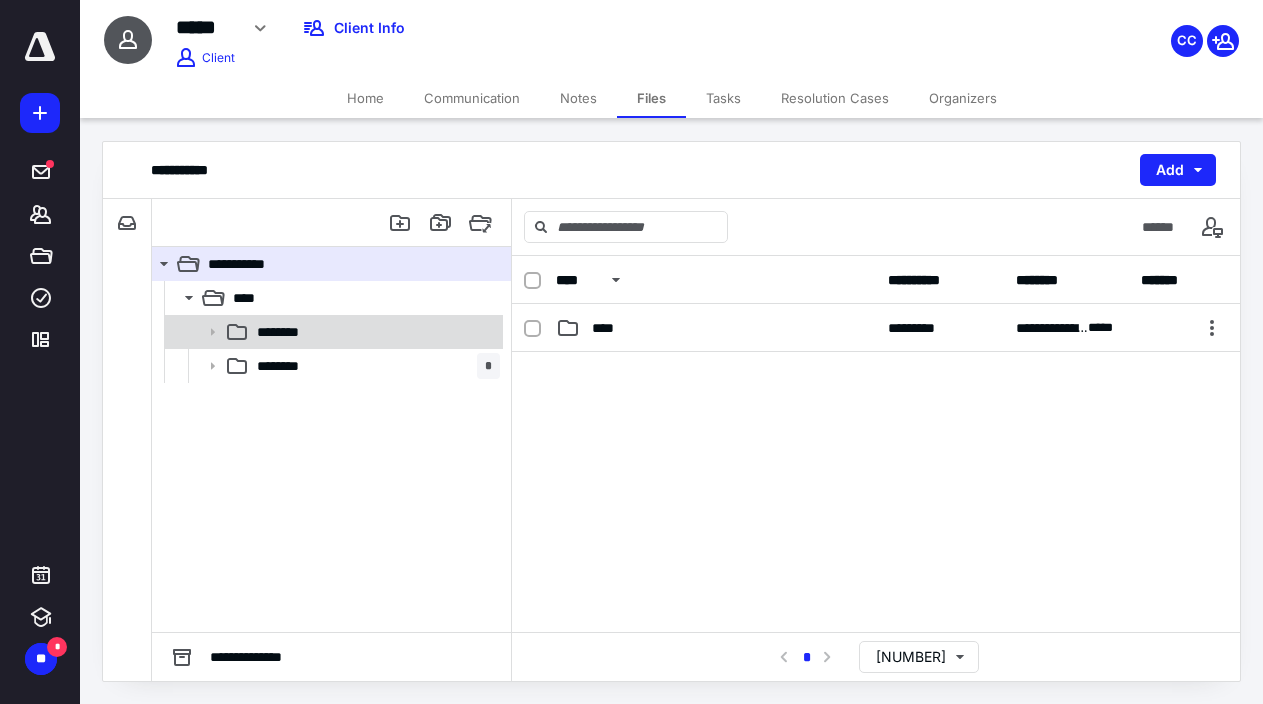 click at bounding box center [213, 332] 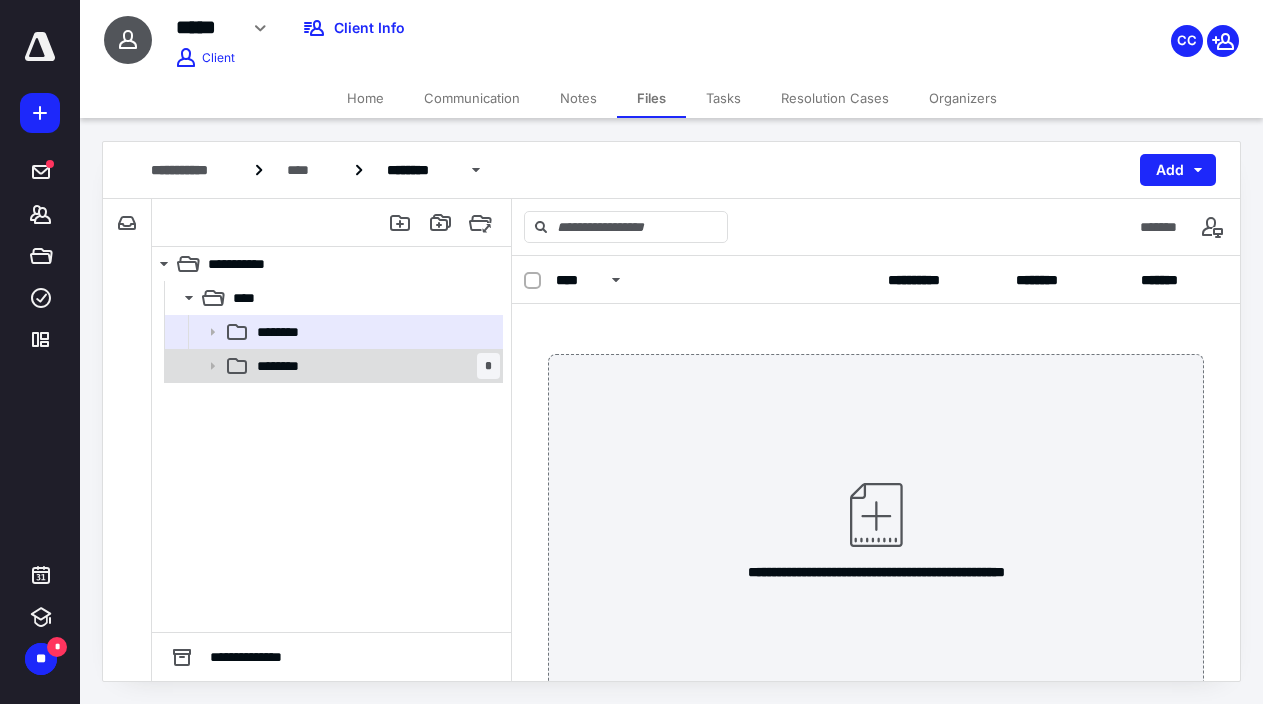 click at bounding box center [213, 332] 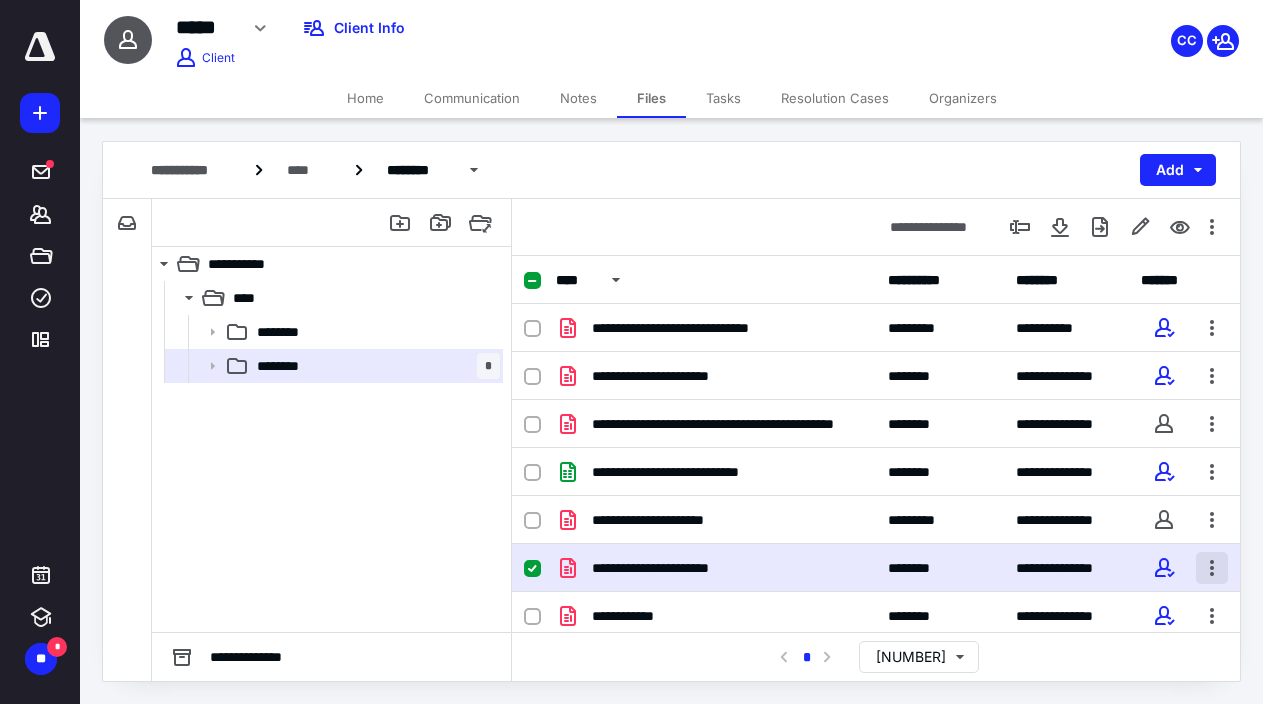 click at bounding box center [1212, 328] 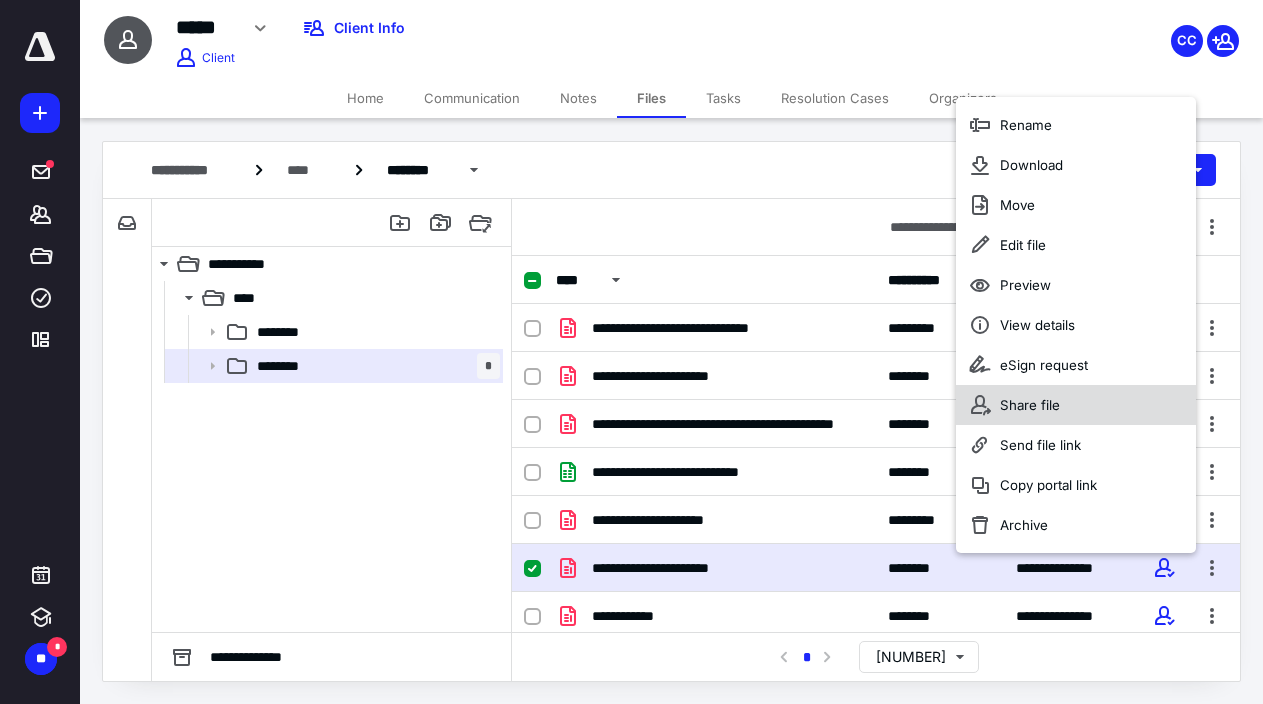 click on "Share file" at bounding box center [1076, 405] 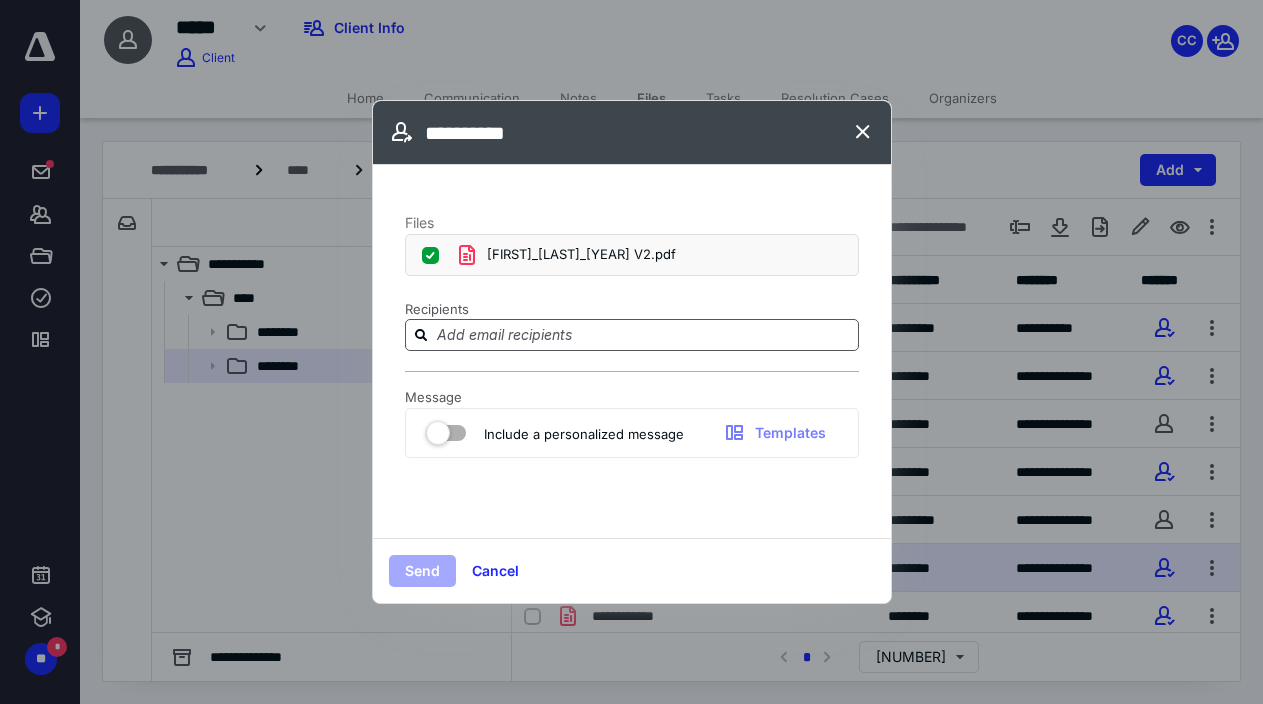 click at bounding box center (632, 335) 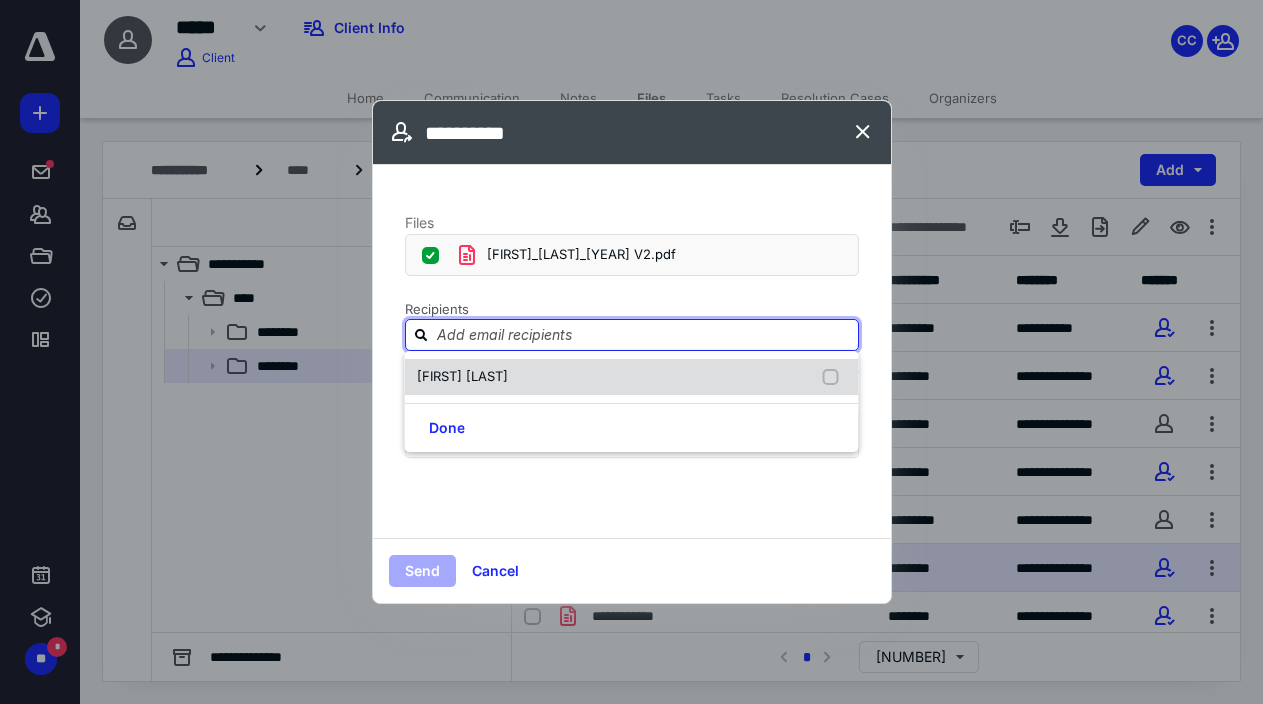 click on "Justin Hash" at bounding box center (632, 377) 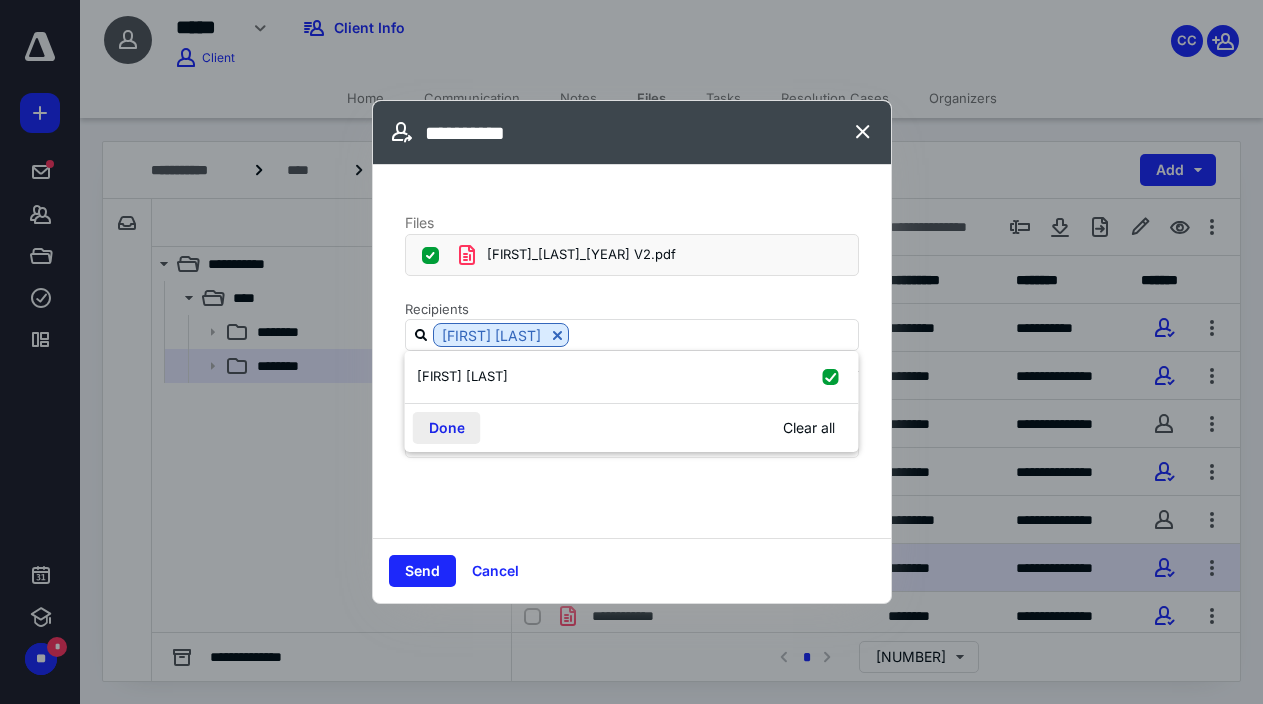 click on "Done" at bounding box center [447, 428] 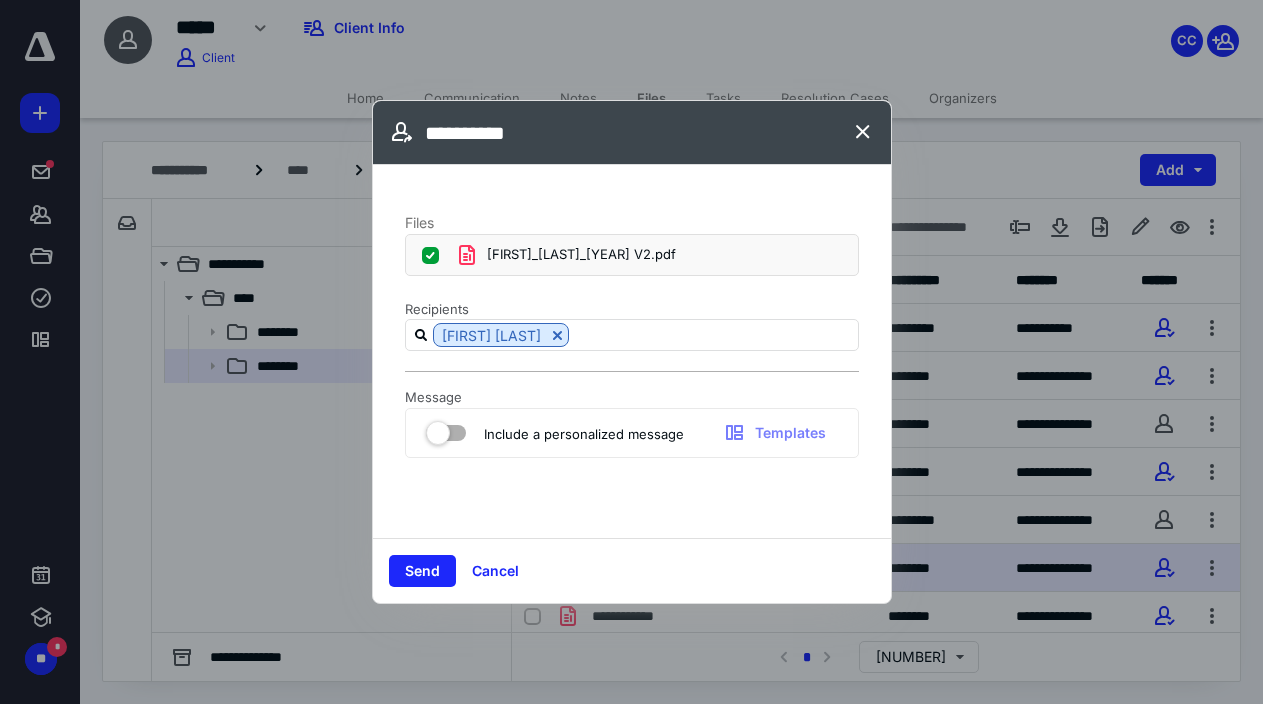 click at bounding box center (446, 429) 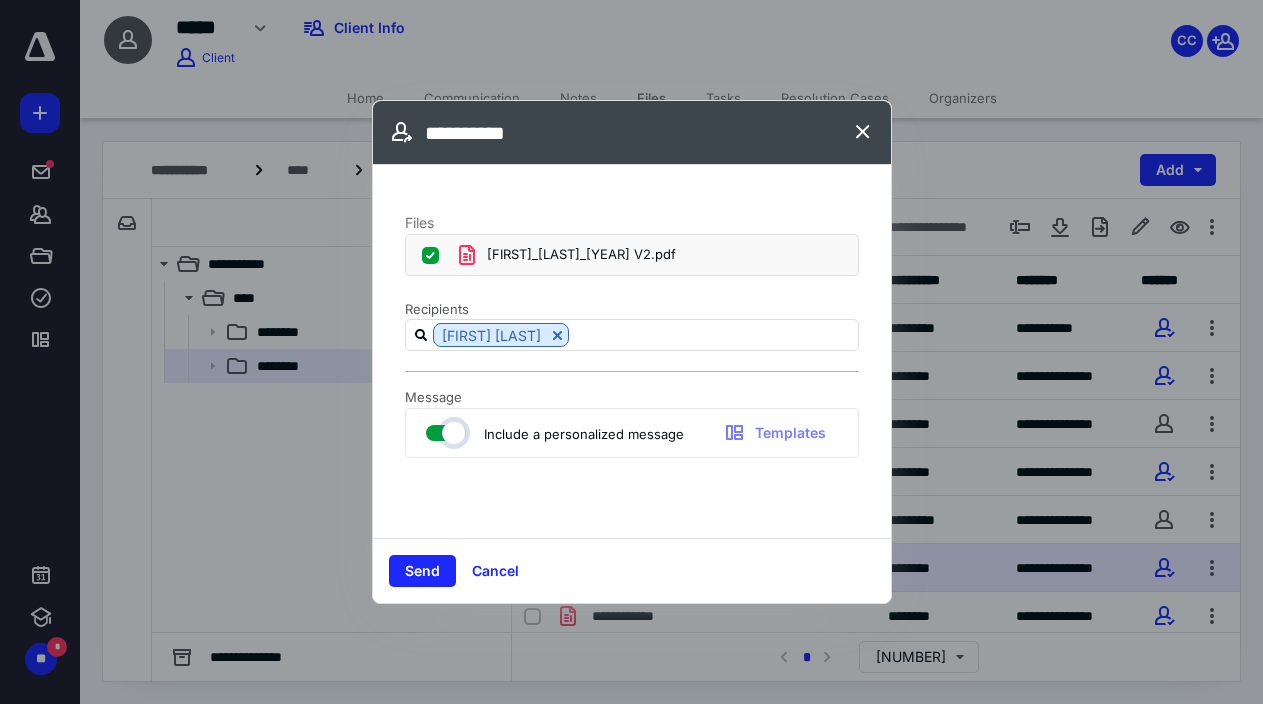 checkbox on "true" 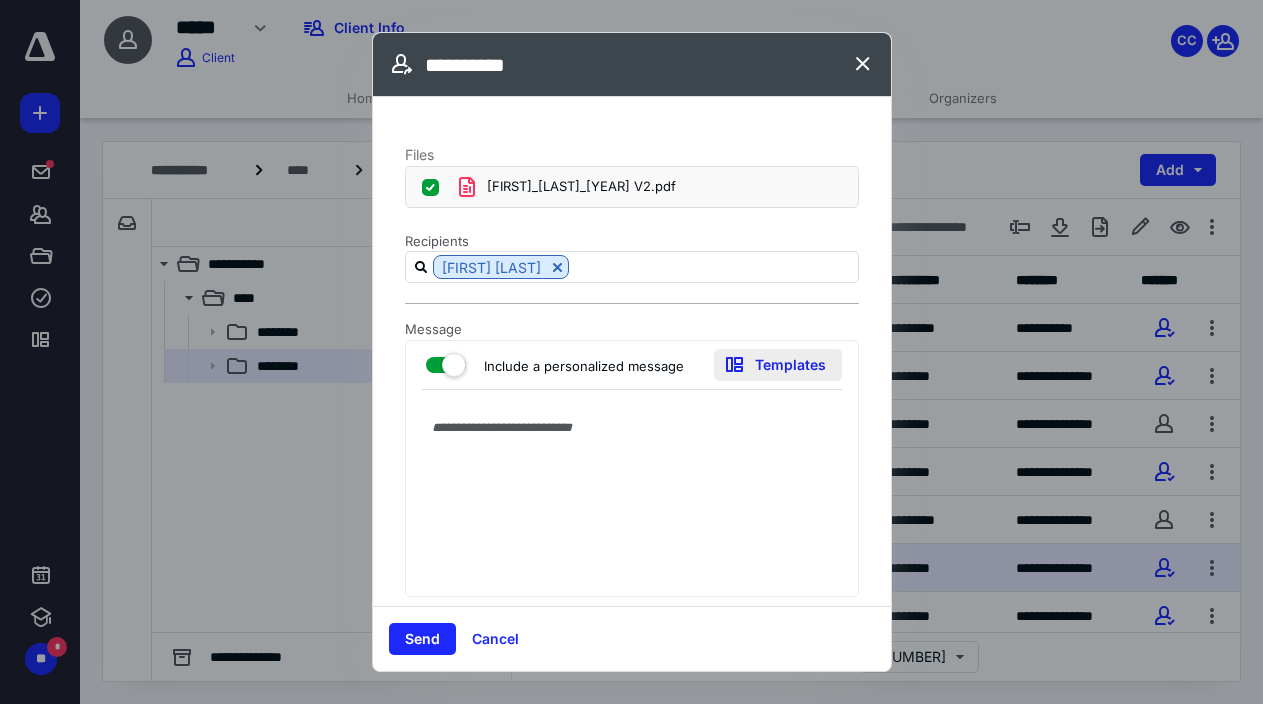 click on "Templates" at bounding box center (778, 365) 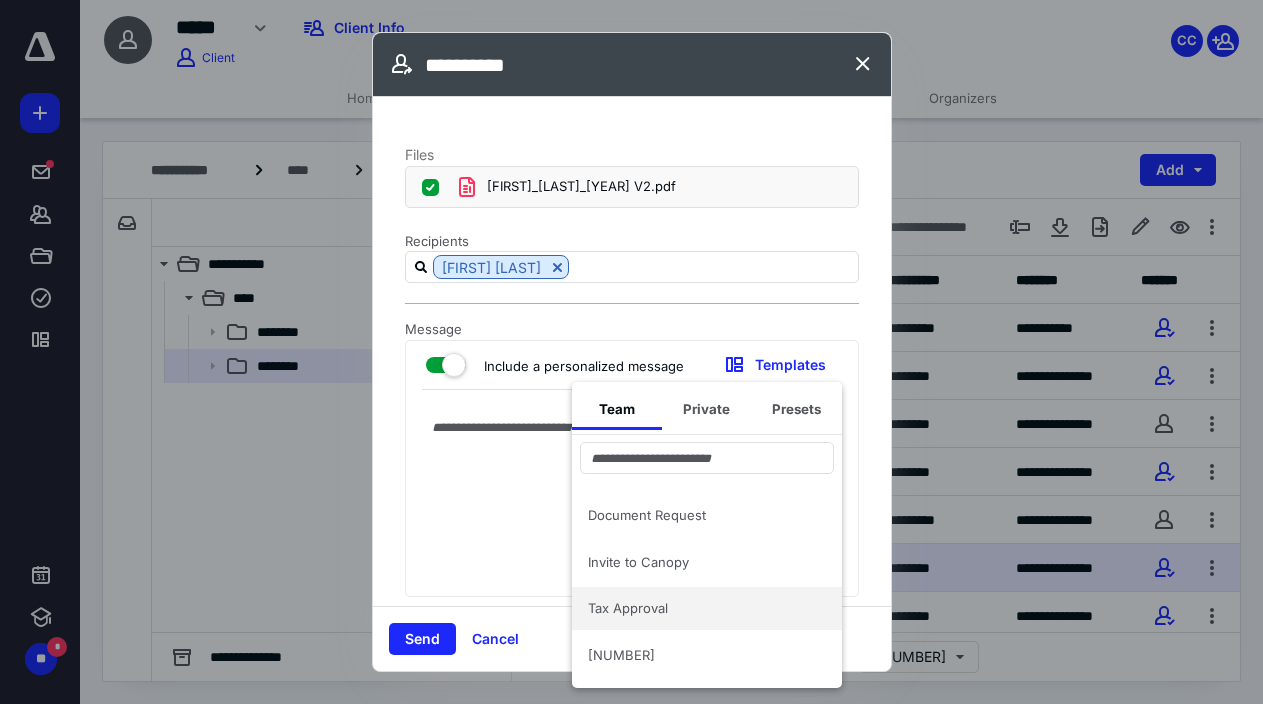 click on "Tax Approval" at bounding box center (695, 515) 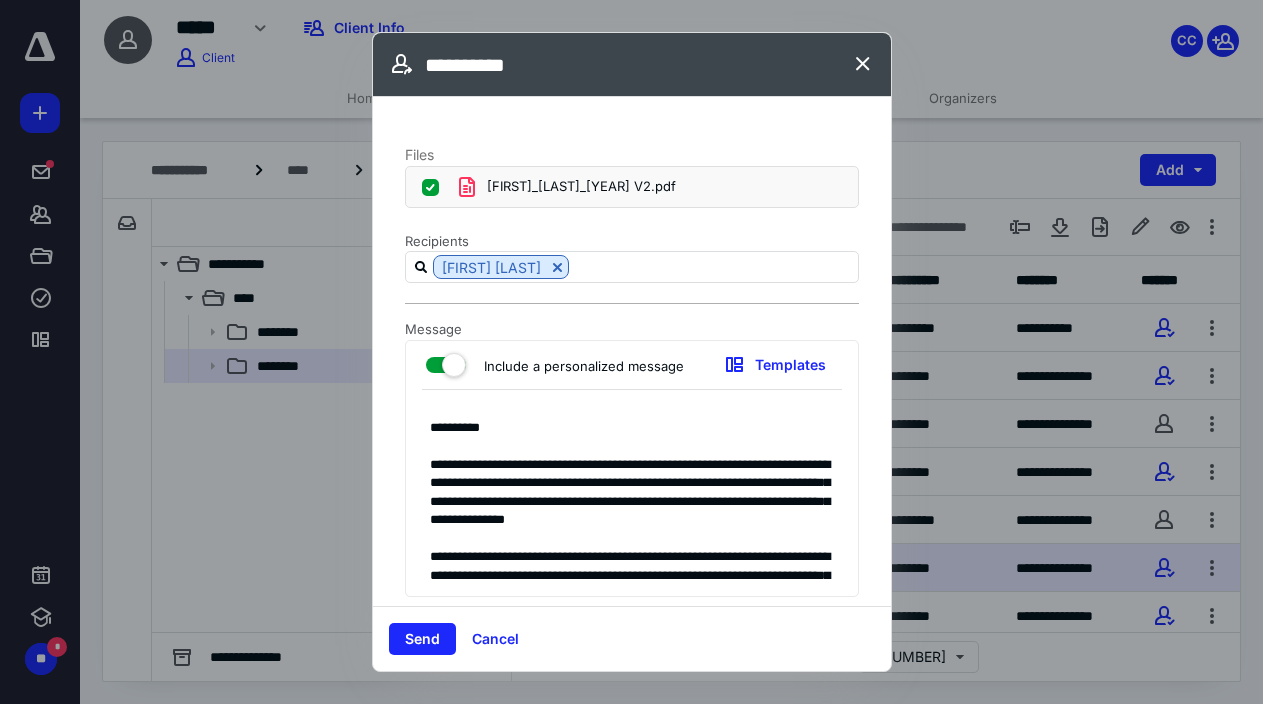 click on "**********" at bounding box center (632, 498) 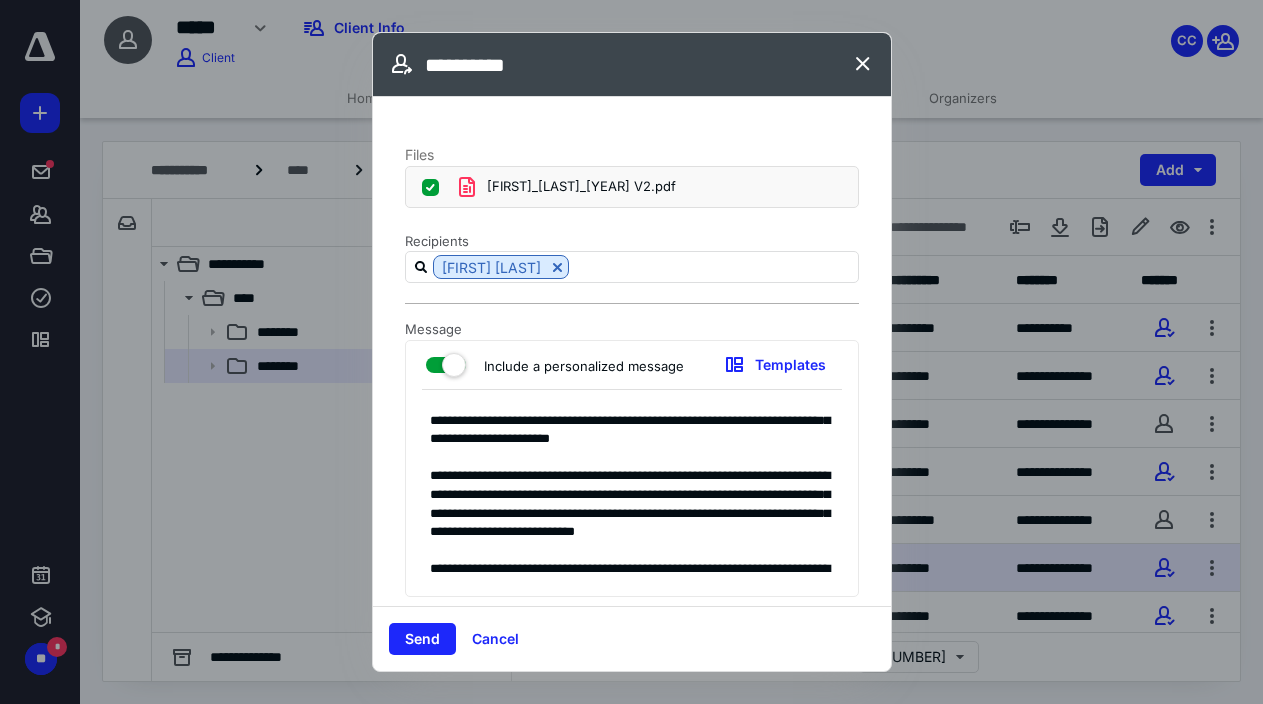click on "**********" at bounding box center (632, 498) 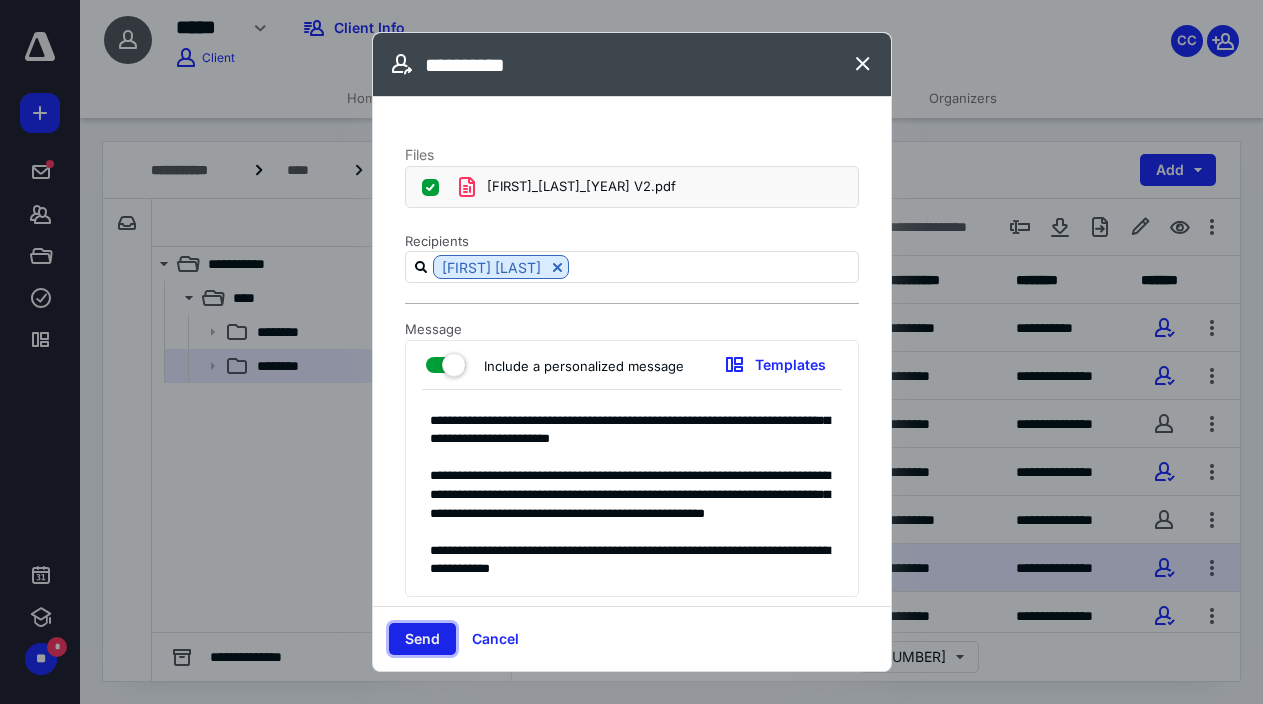 click on "Send" at bounding box center [422, 639] 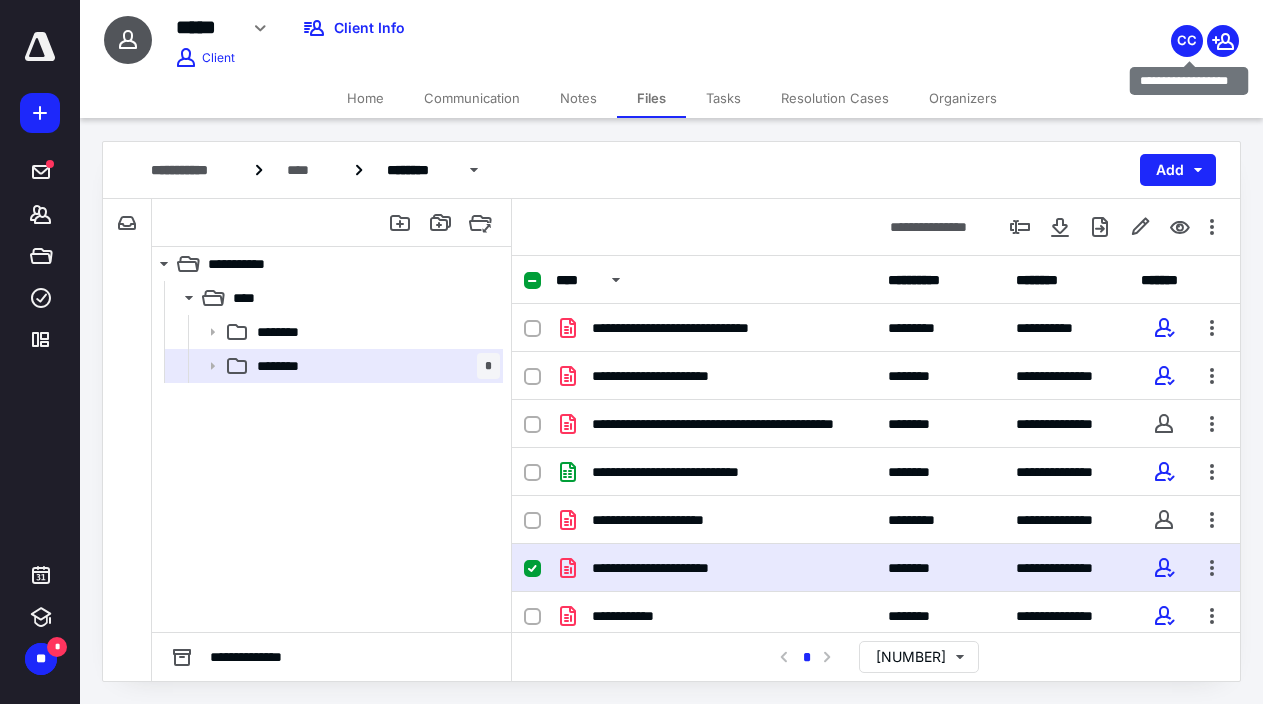 click on "CC" at bounding box center [1187, 41] 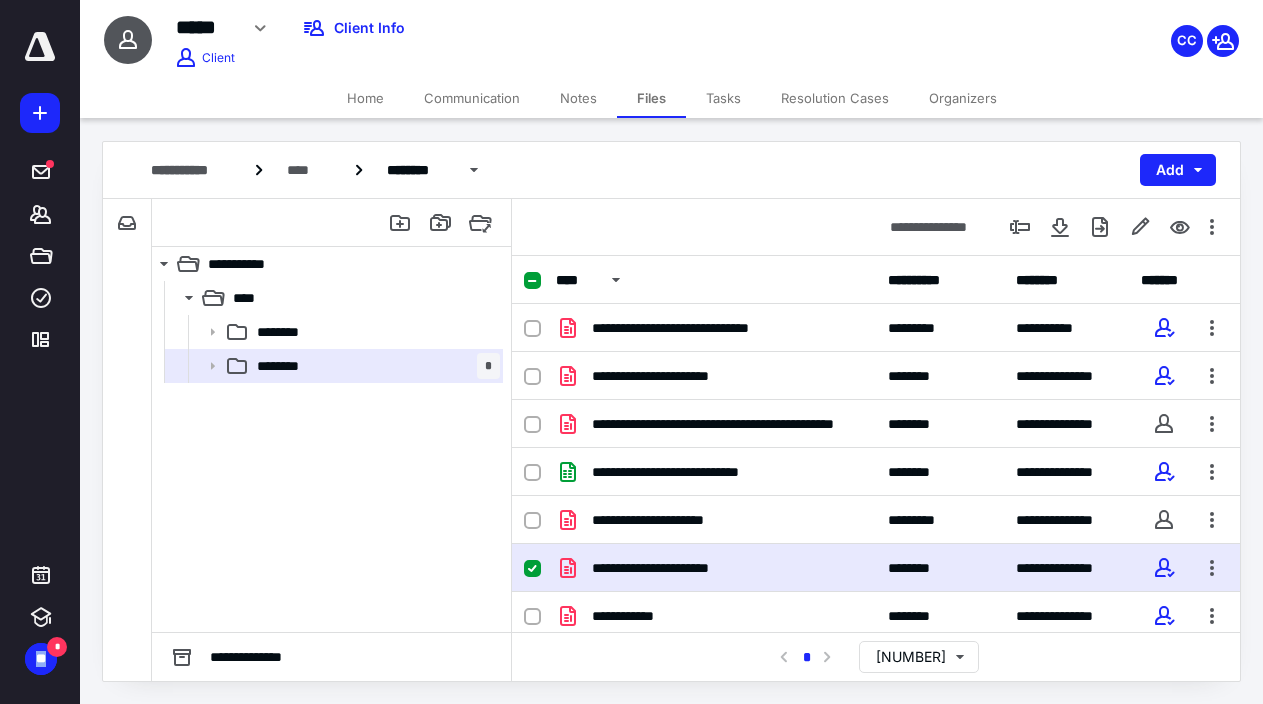 click on "**" at bounding box center (41, 659) 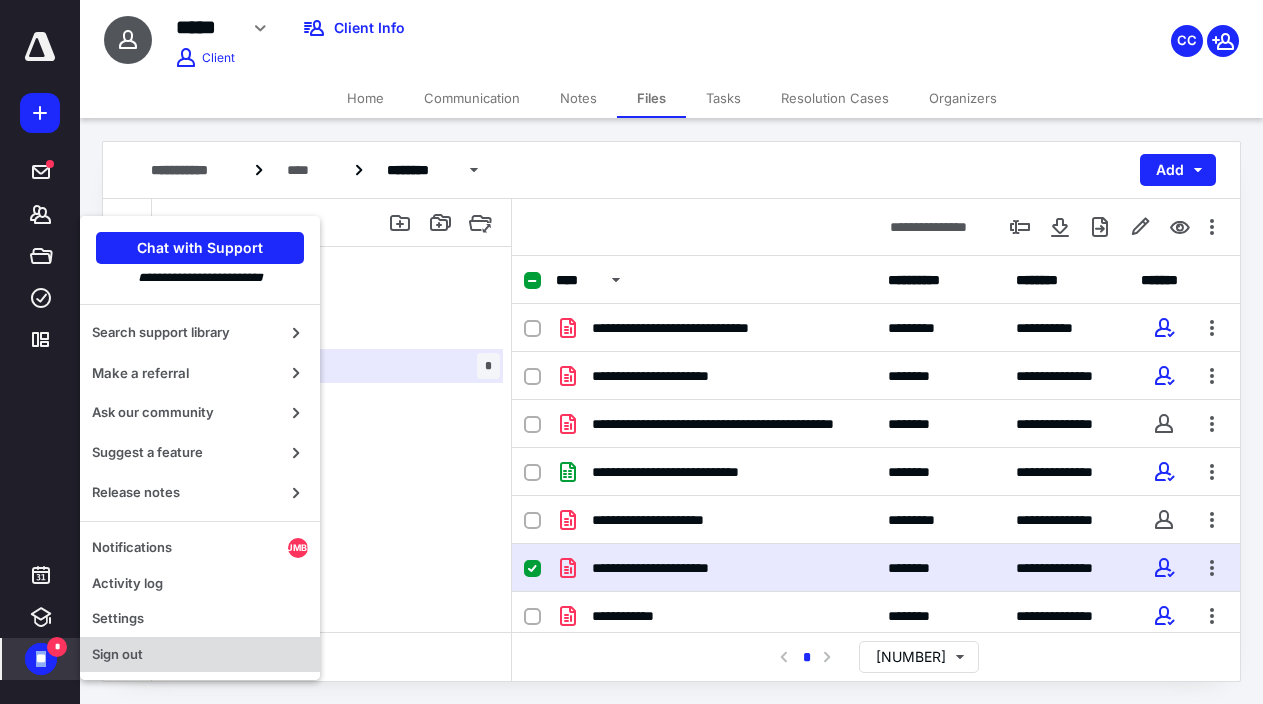 click on "Sign out" at bounding box center (200, 655) 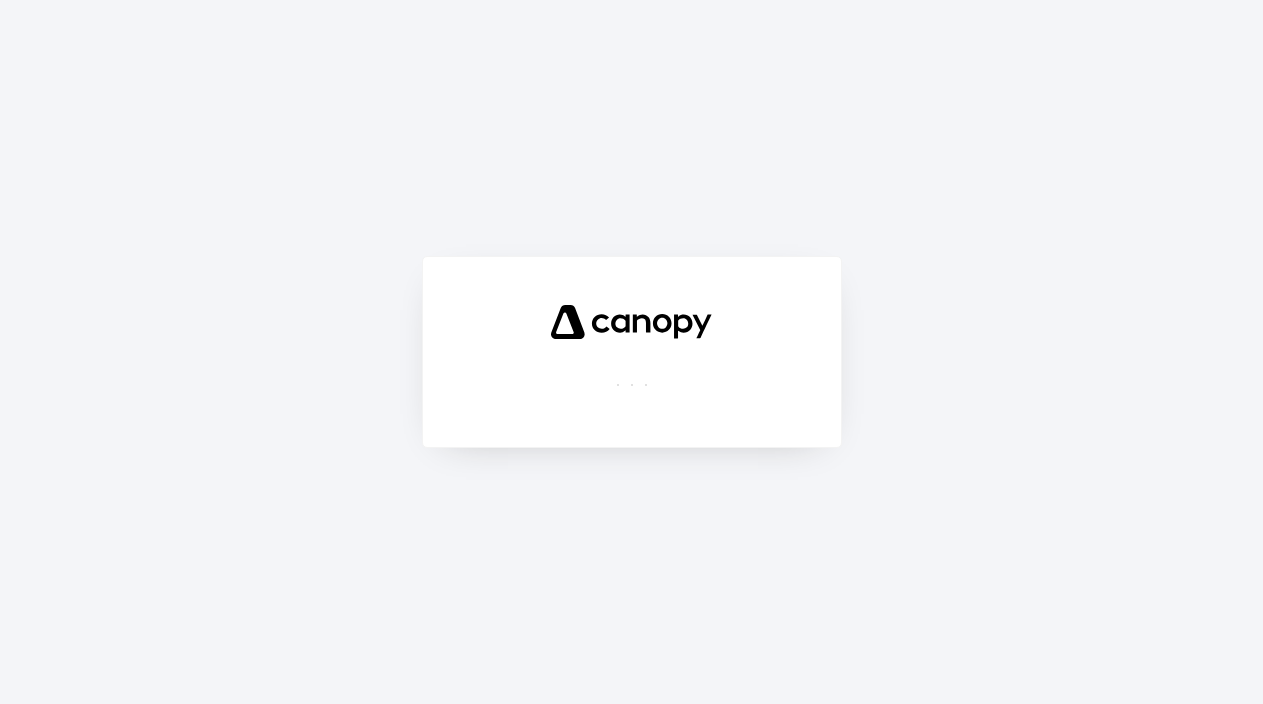 scroll, scrollTop: 0, scrollLeft: 0, axis: both 